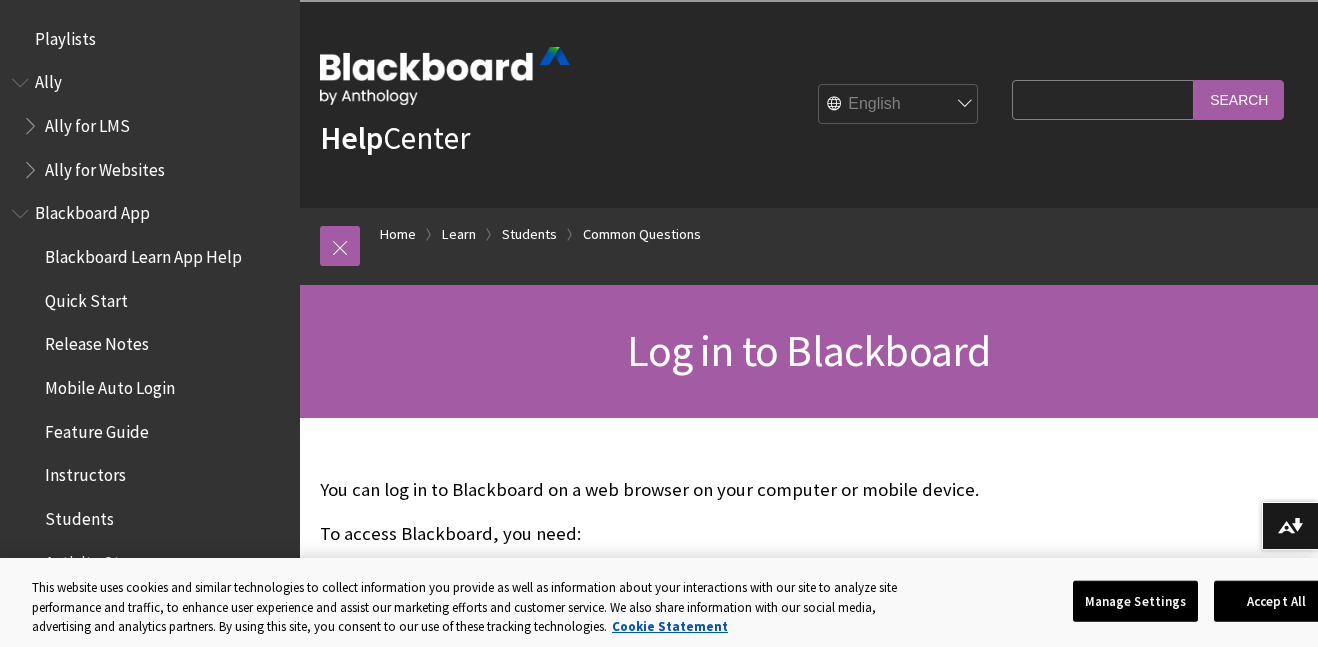 scroll, scrollTop: 0, scrollLeft: 0, axis: both 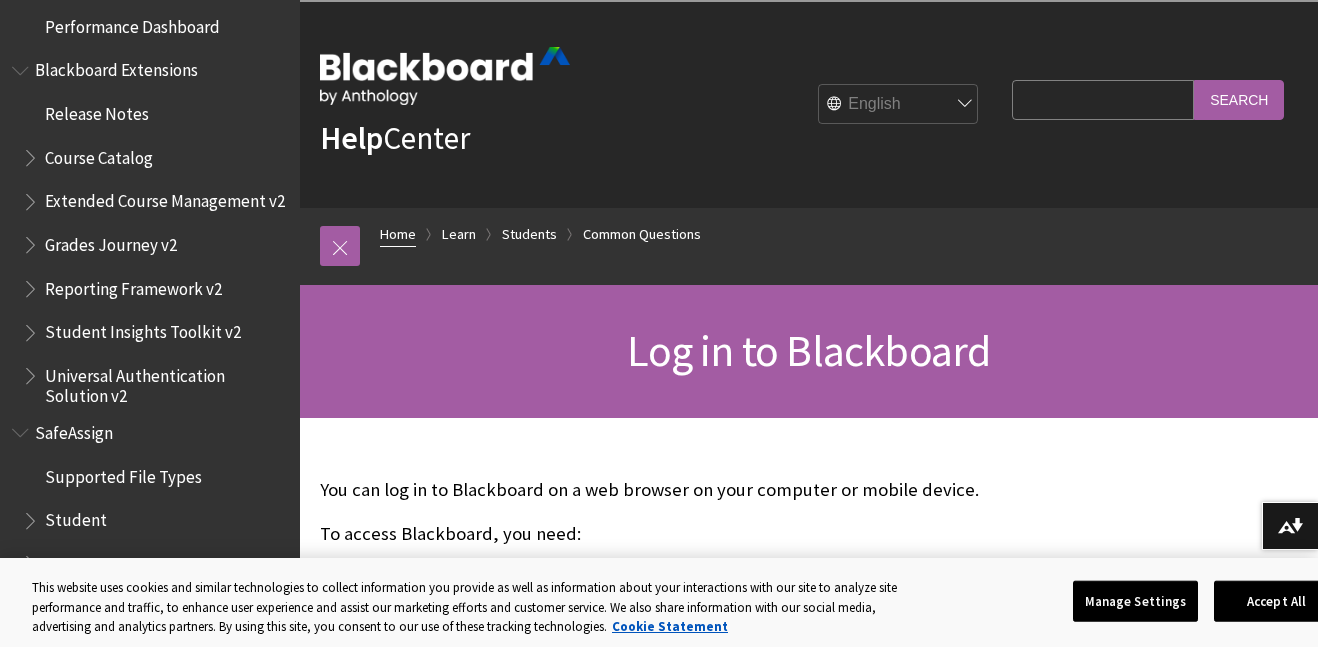 click on "Home" at bounding box center [398, 234] 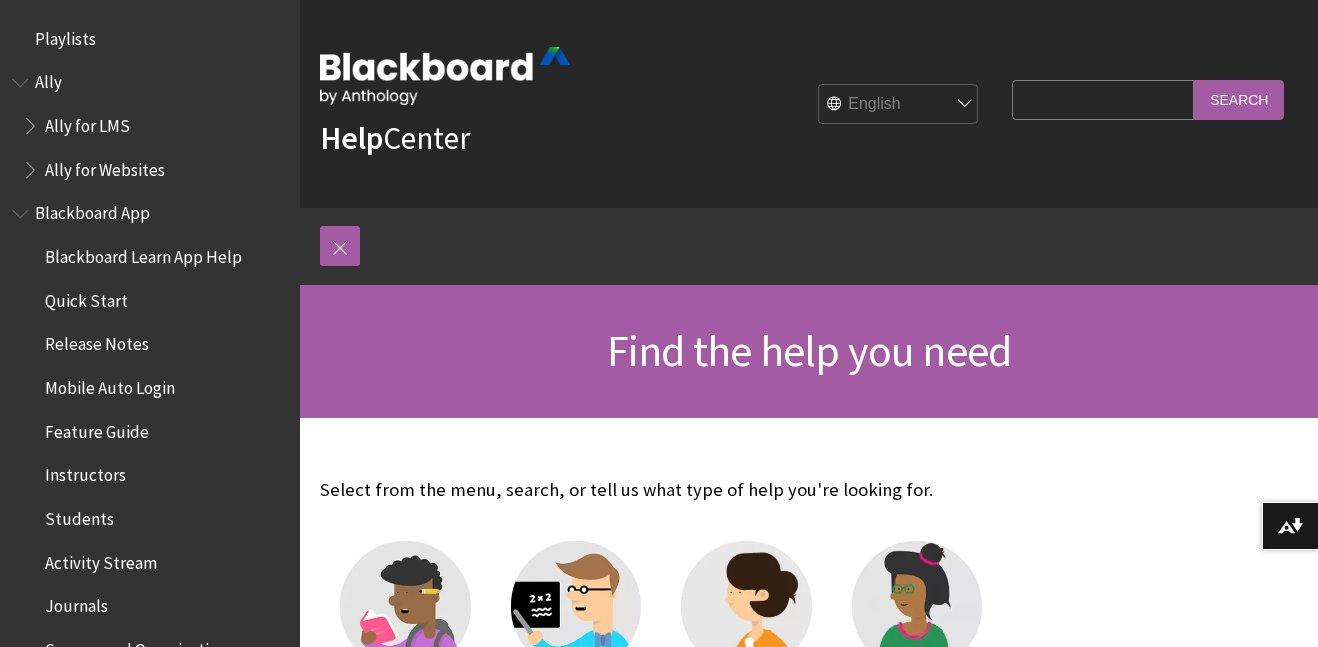 scroll, scrollTop: 0, scrollLeft: 0, axis: both 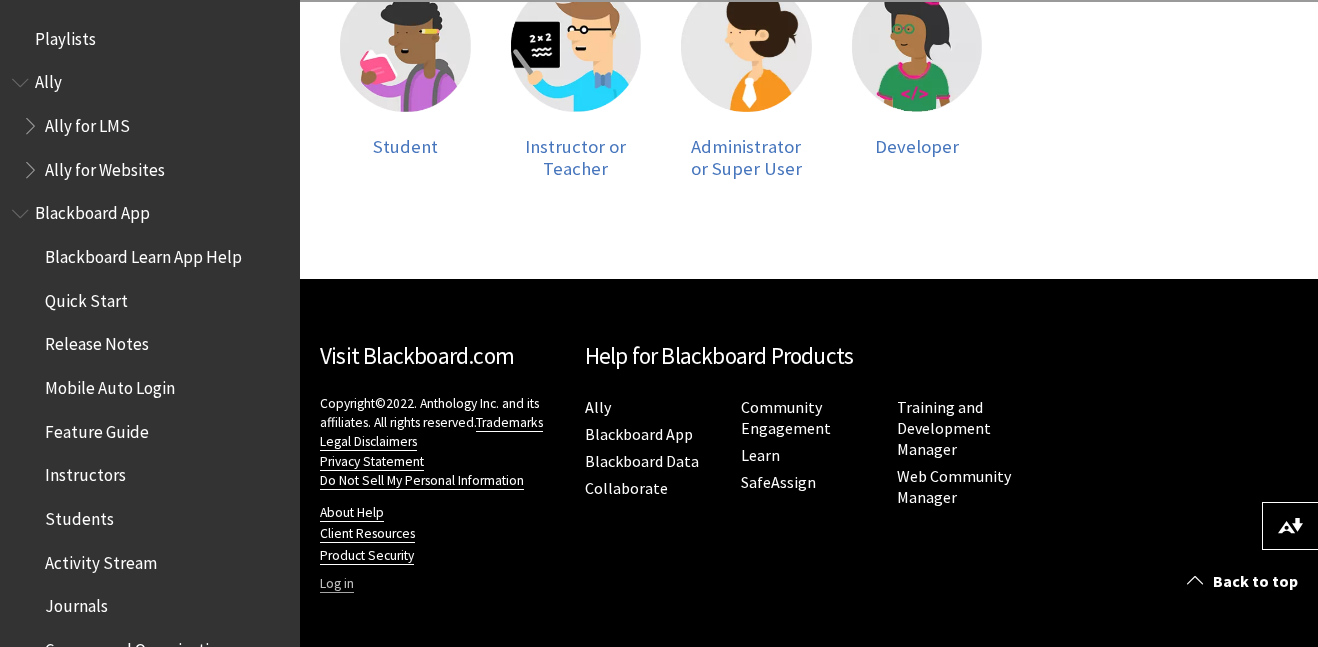 click on "Log in" at bounding box center (337, 584) 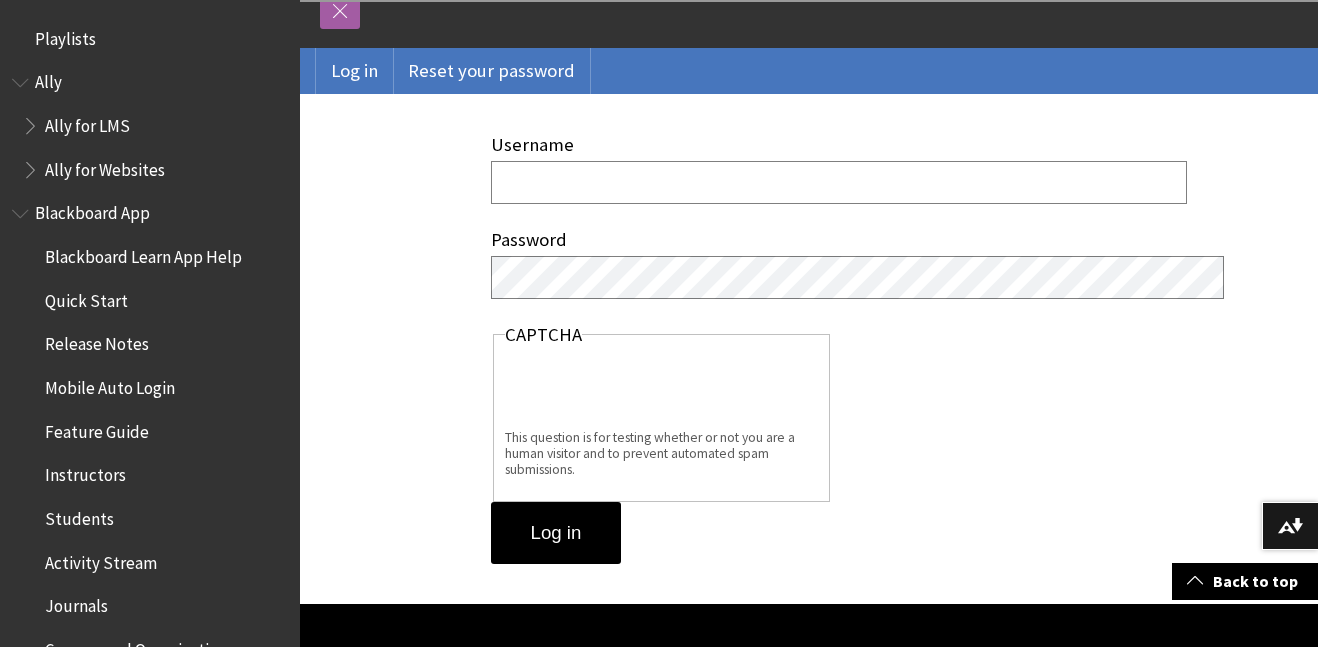 scroll, scrollTop: 237, scrollLeft: 0, axis: vertical 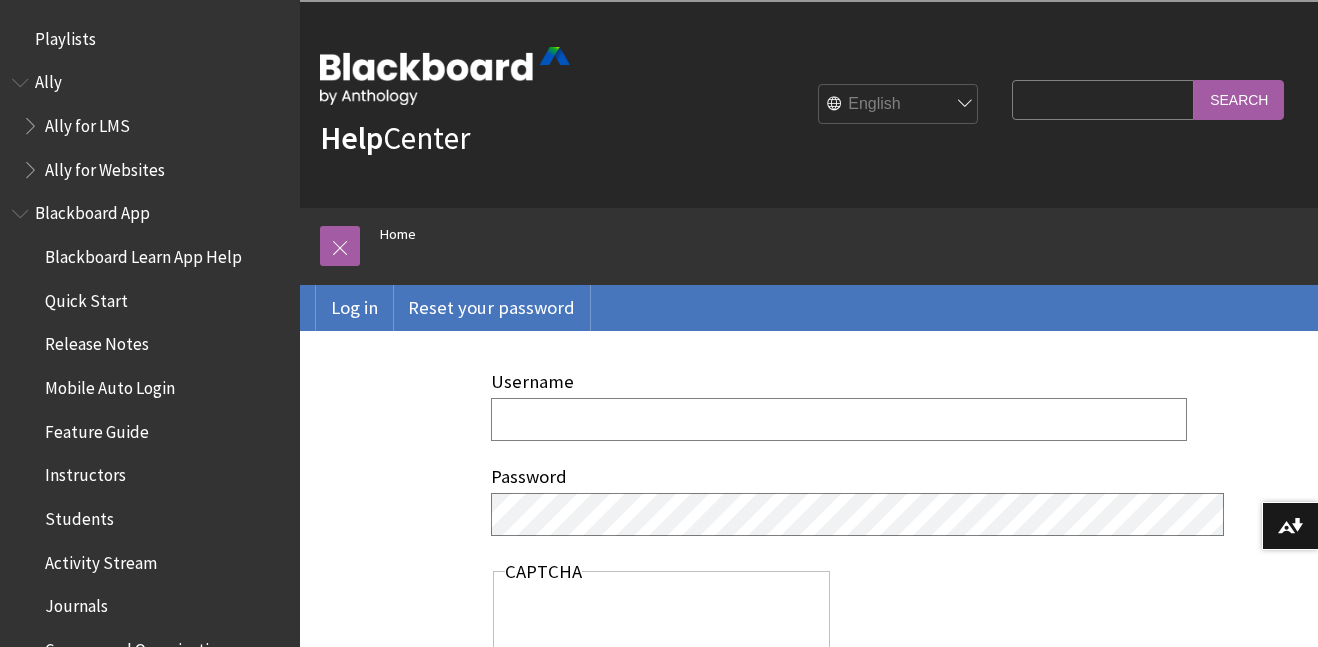 click on "Home" at bounding box center [829, 237] 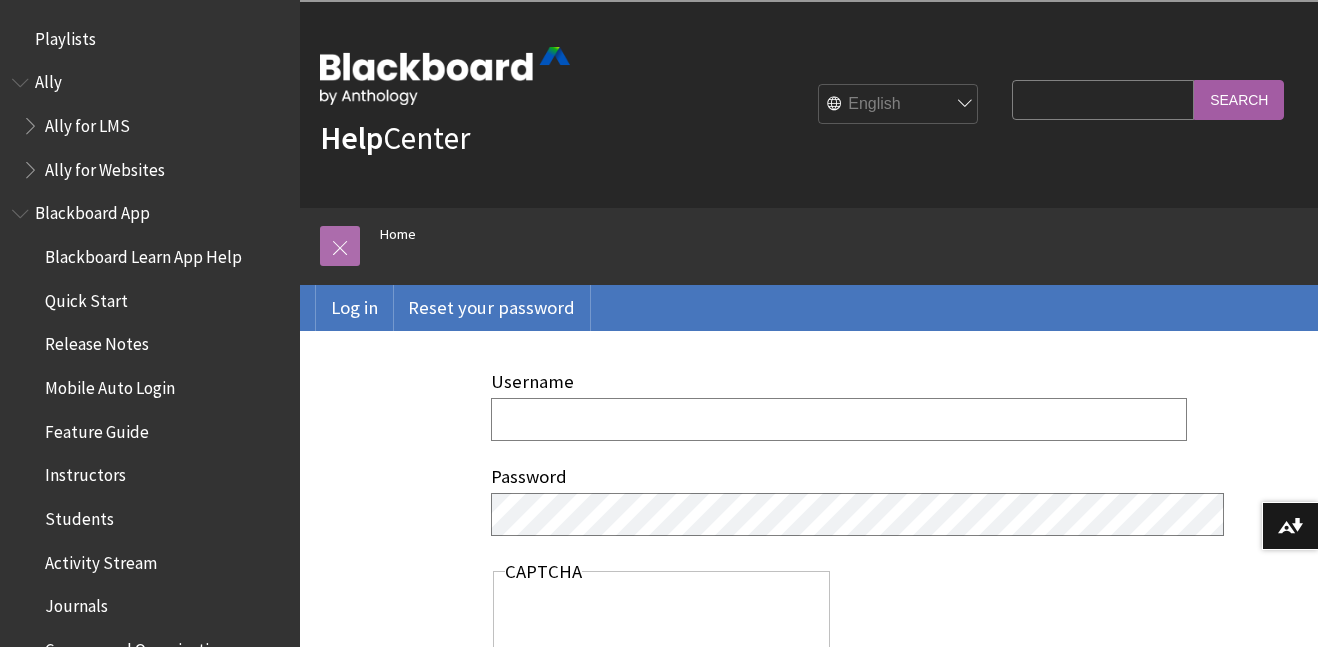 click at bounding box center [340, 246] 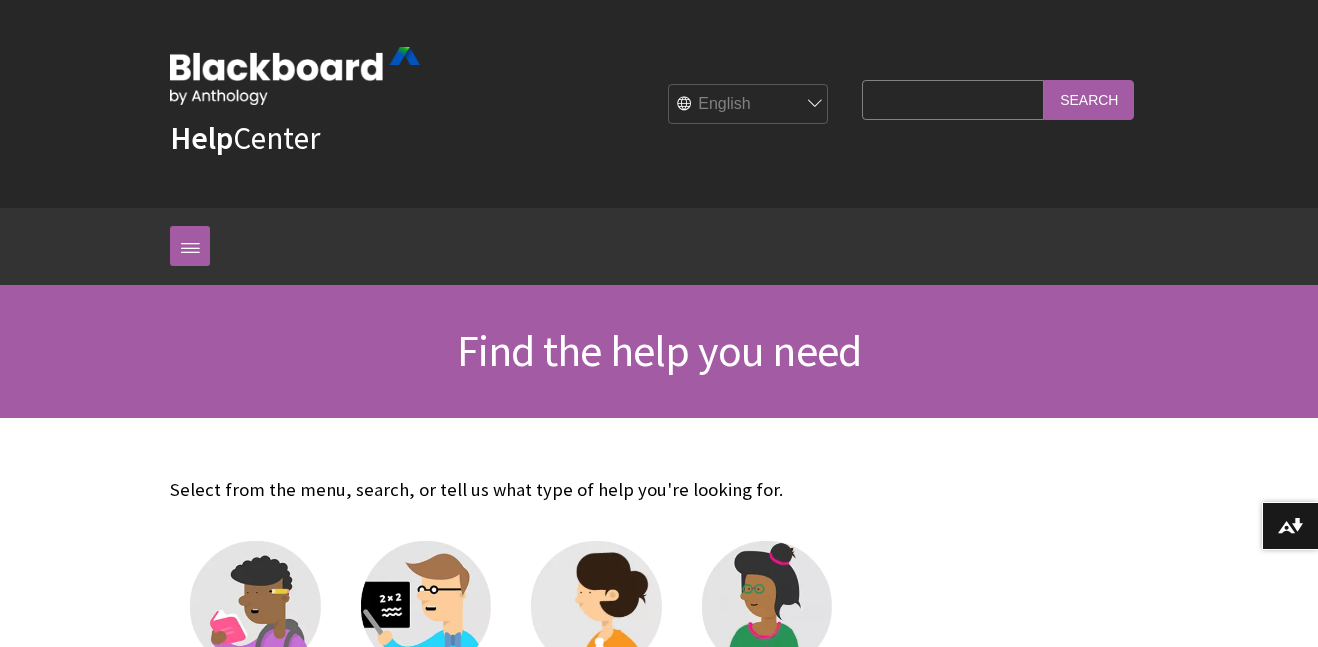 scroll, scrollTop: 0, scrollLeft: 0, axis: both 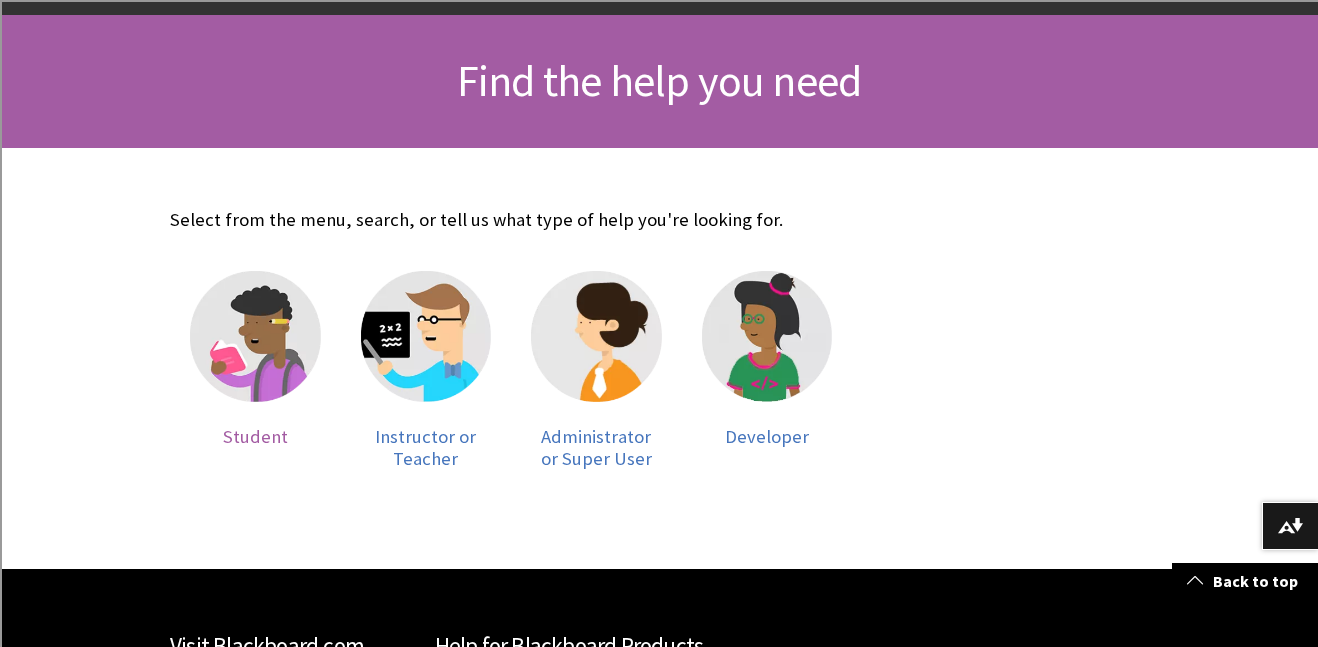 click at bounding box center [255, 336] 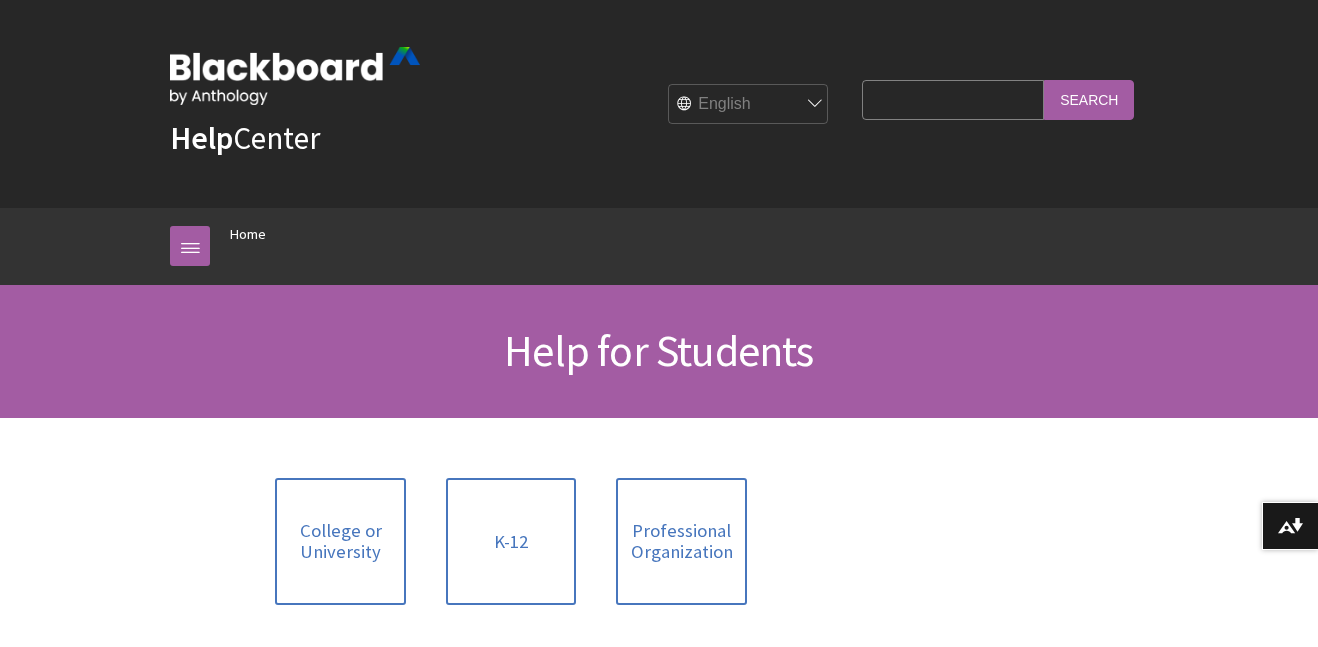 scroll, scrollTop: 0, scrollLeft: 0, axis: both 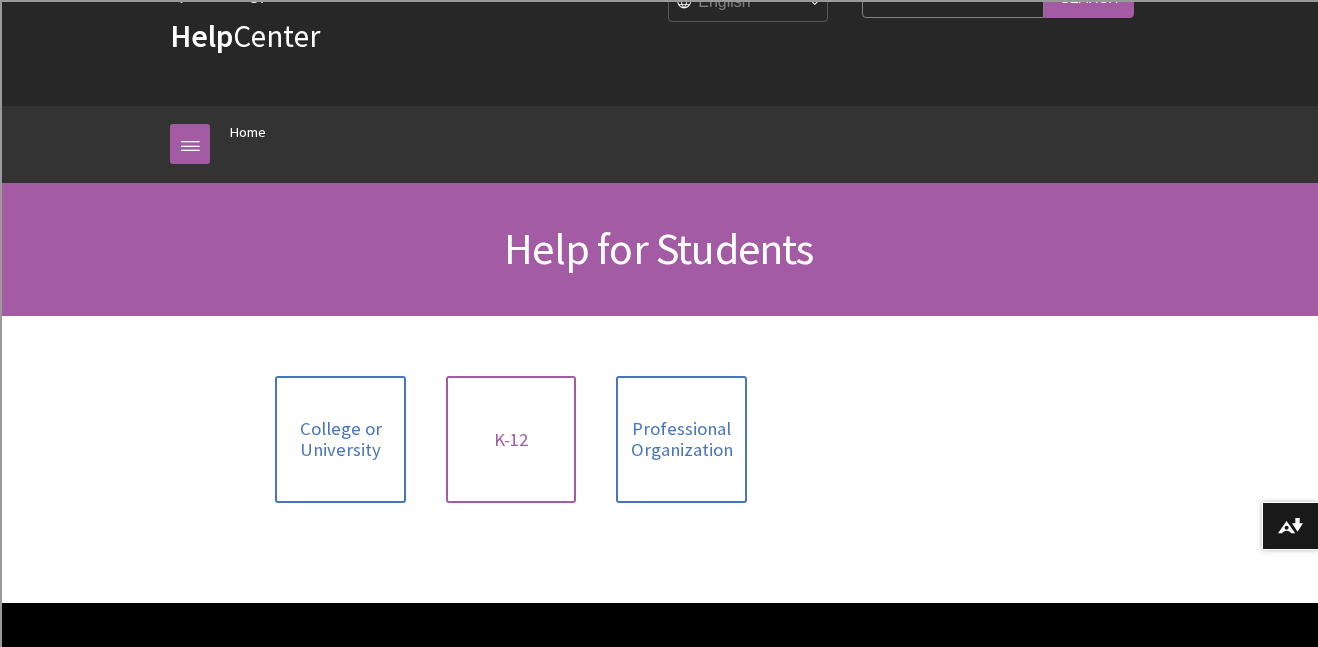 click on "K-12" at bounding box center [511, 439] 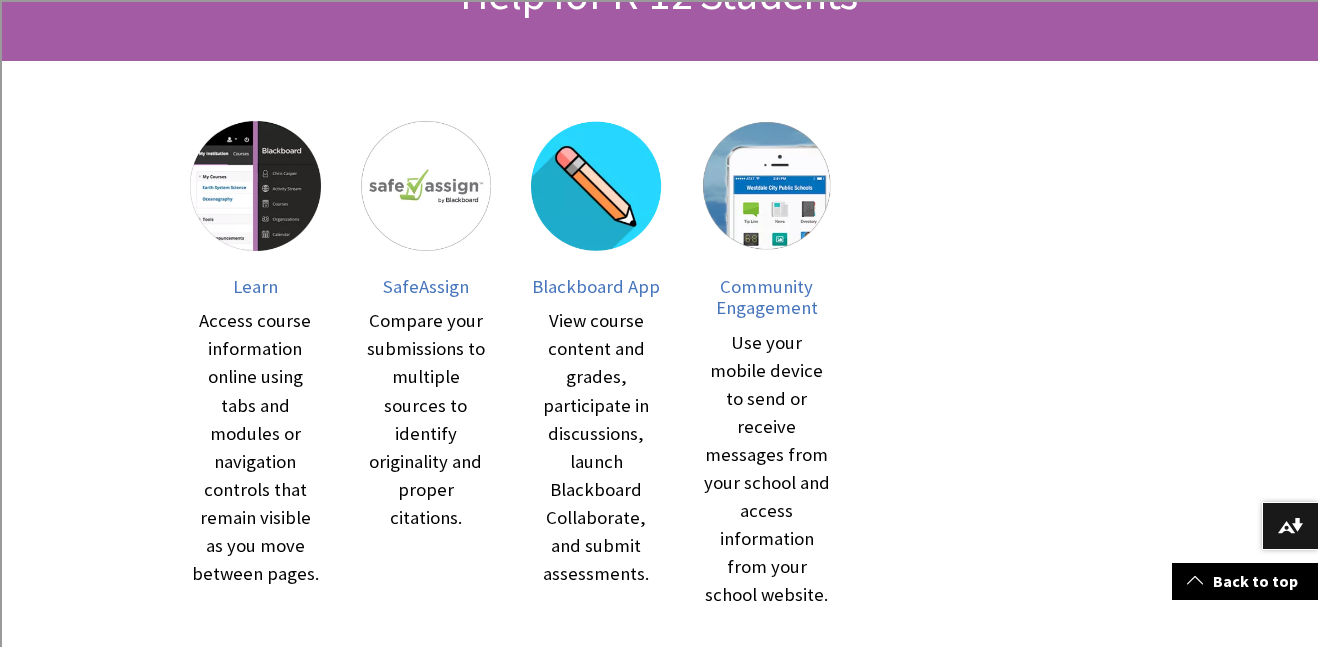 scroll, scrollTop: 0, scrollLeft: 0, axis: both 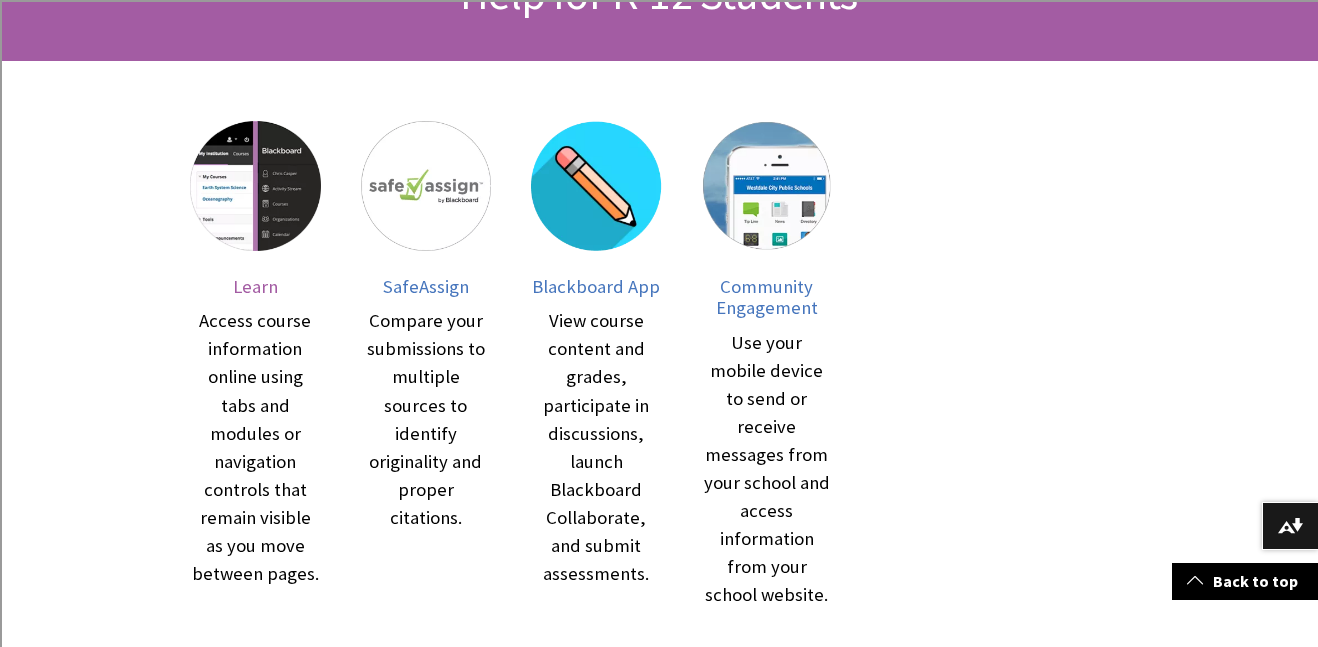 click at bounding box center (255, 186) 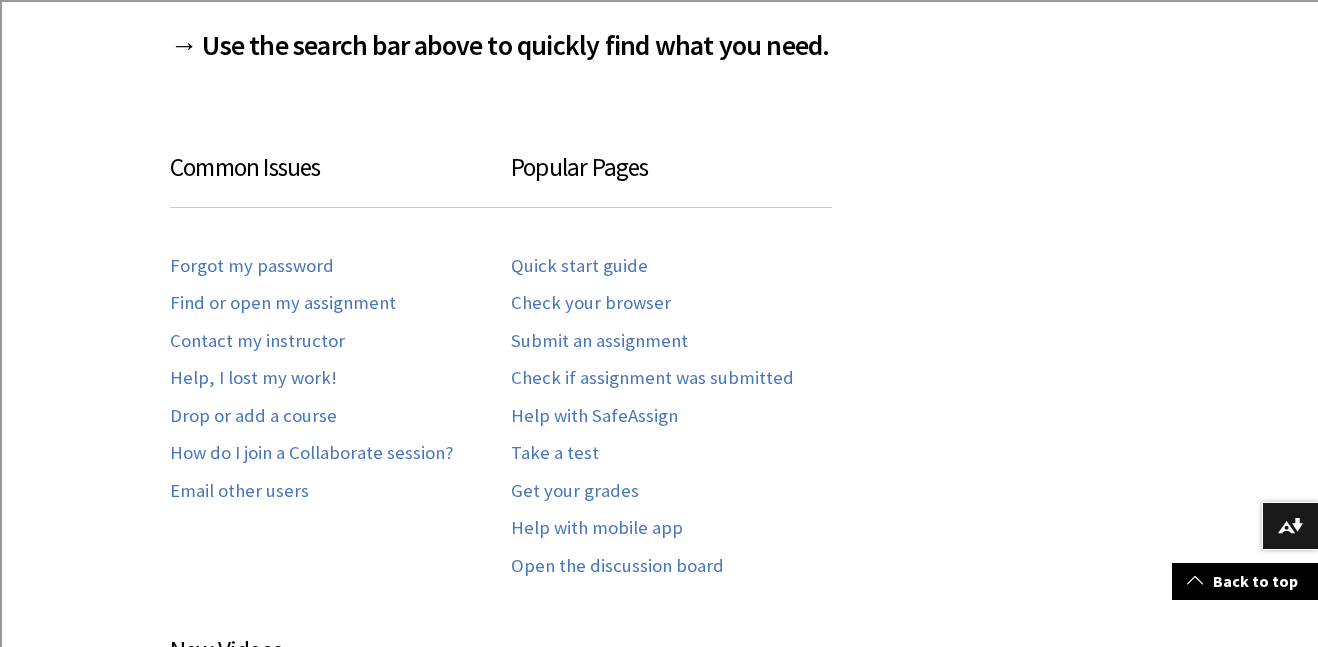 scroll, scrollTop: 1004, scrollLeft: 0, axis: vertical 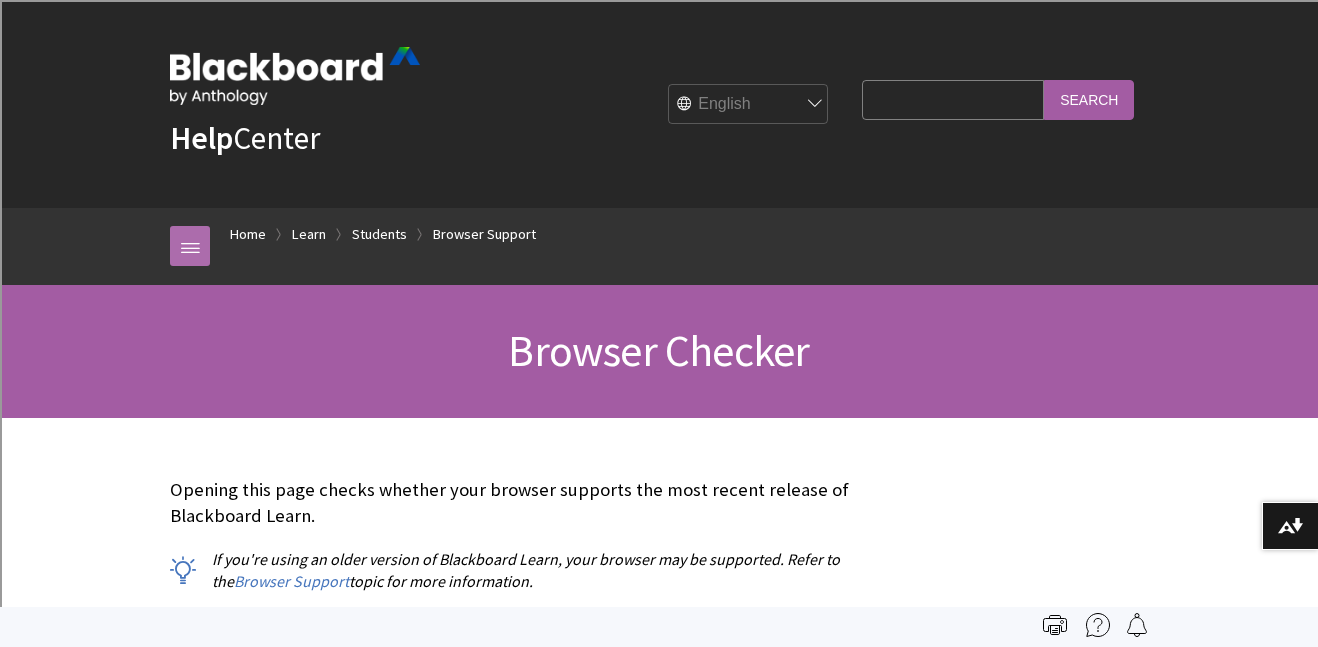 click at bounding box center [190, 246] 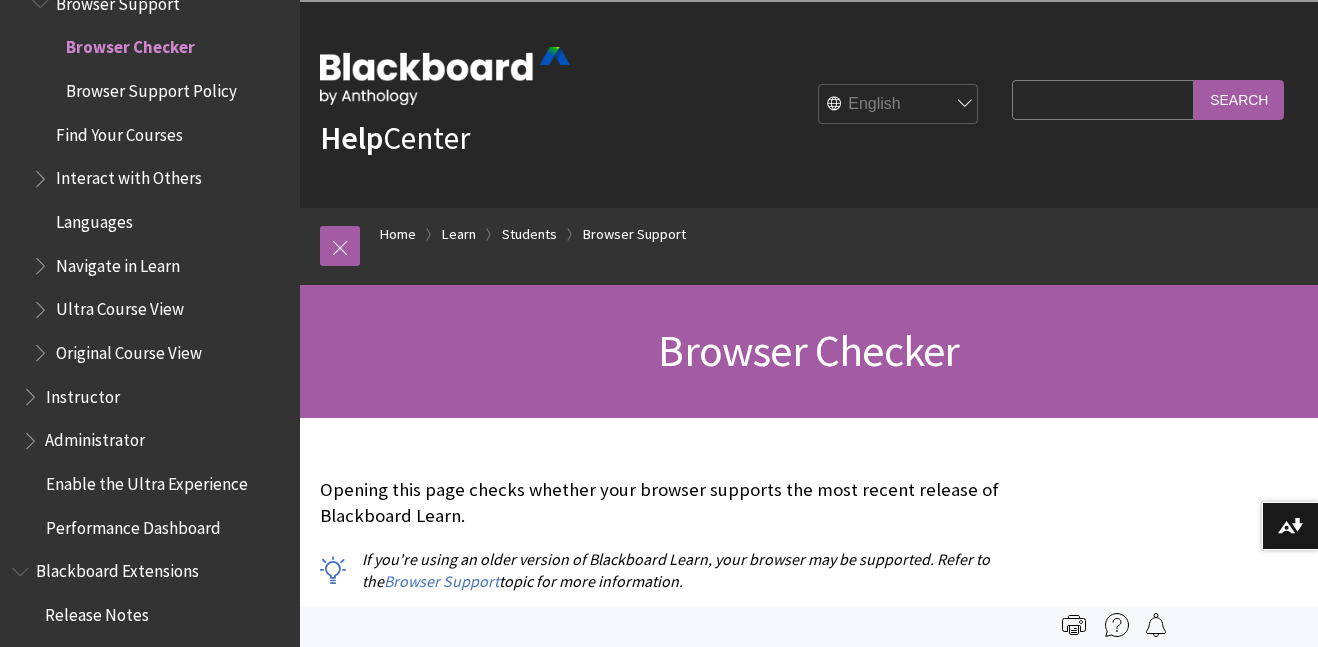 click on "Browser Checker" at bounding box center [808, 350] 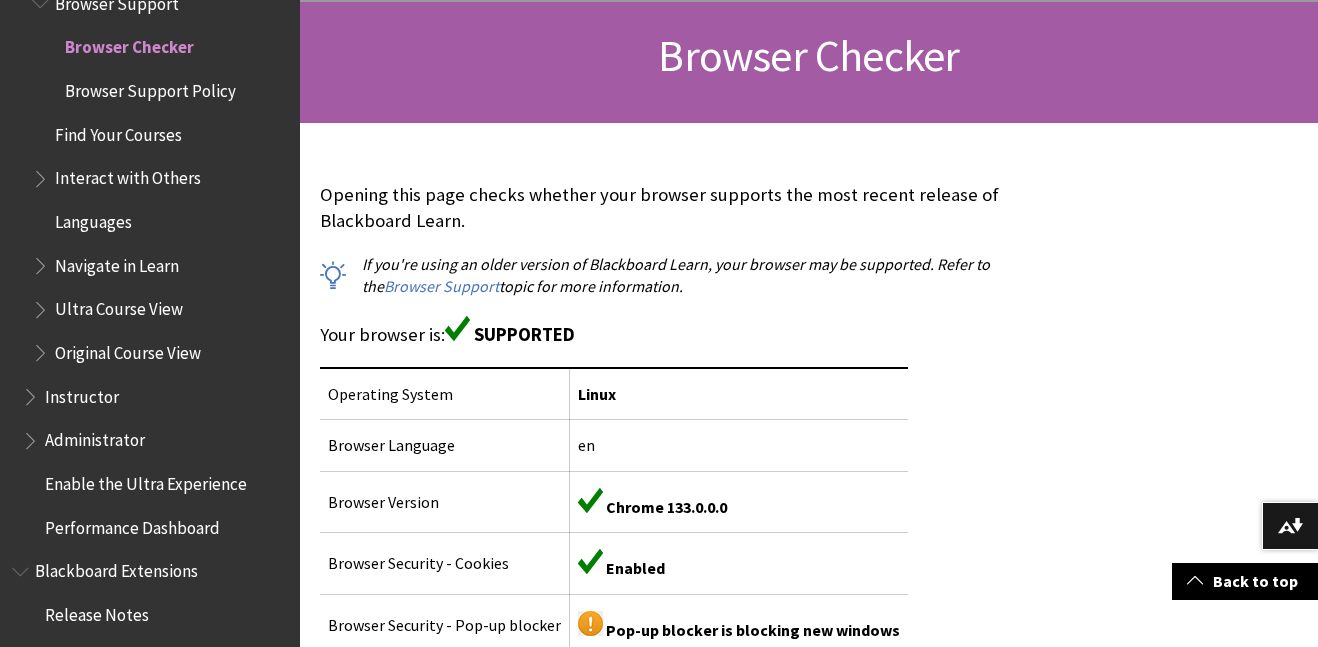 scroll, scrollTop: 296, scrollLeft: 0, axis: vertical 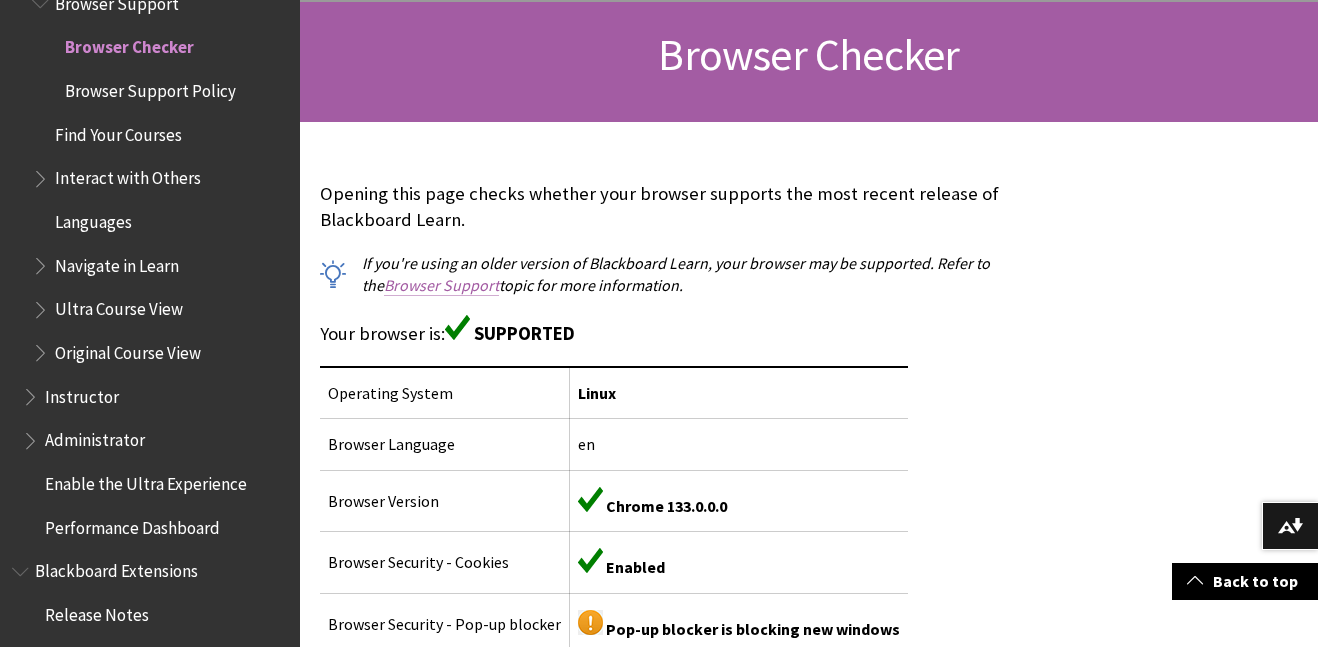 click on "Browser Support" at bounding box center (441, 285) 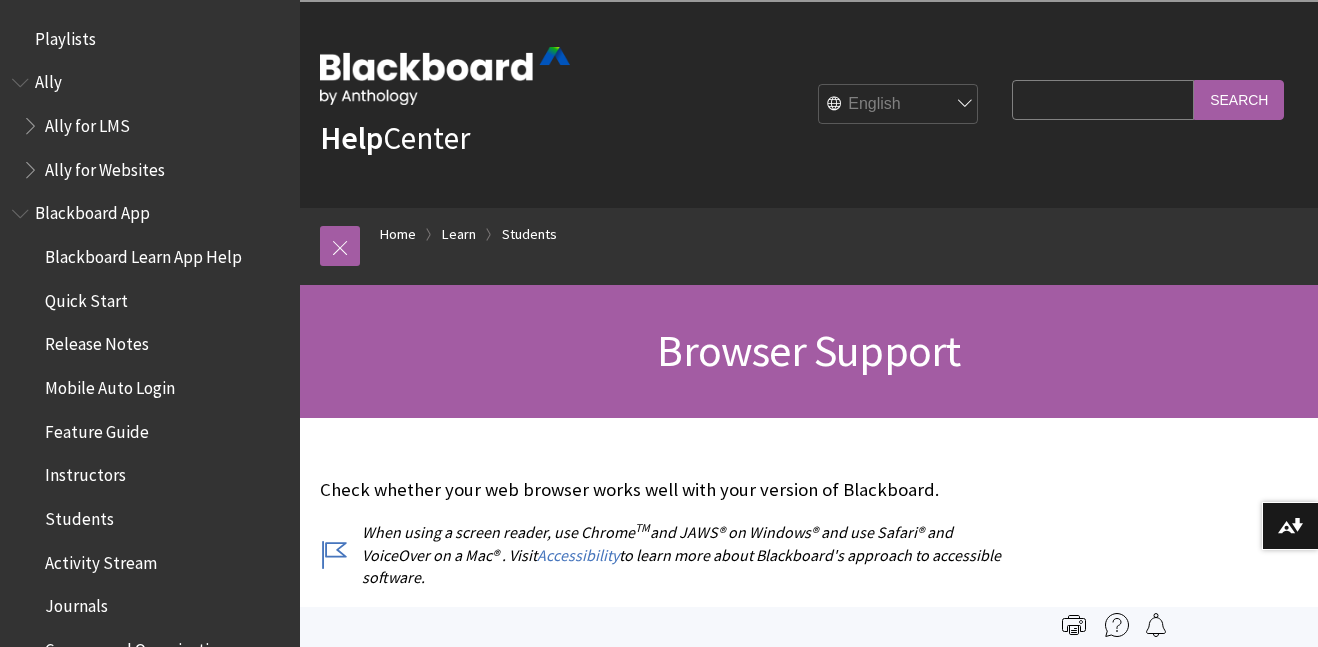 scroll, scrollTop: 1131, scrollLeft: 0, axis: vertical 